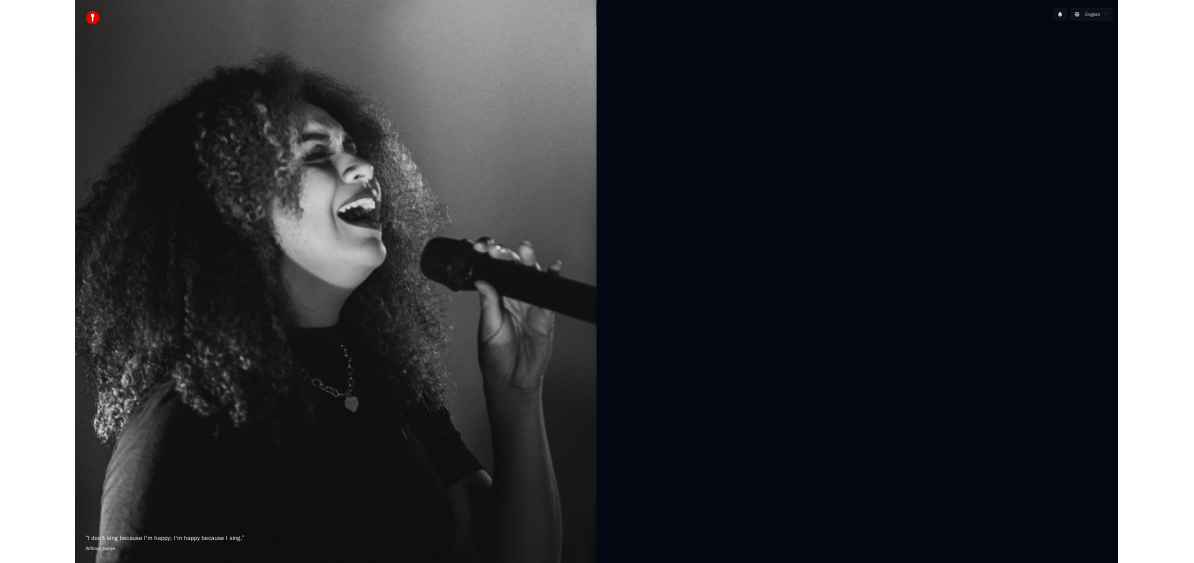 scroll, scrollTop: 0, scrollLeft: 0, axis: both 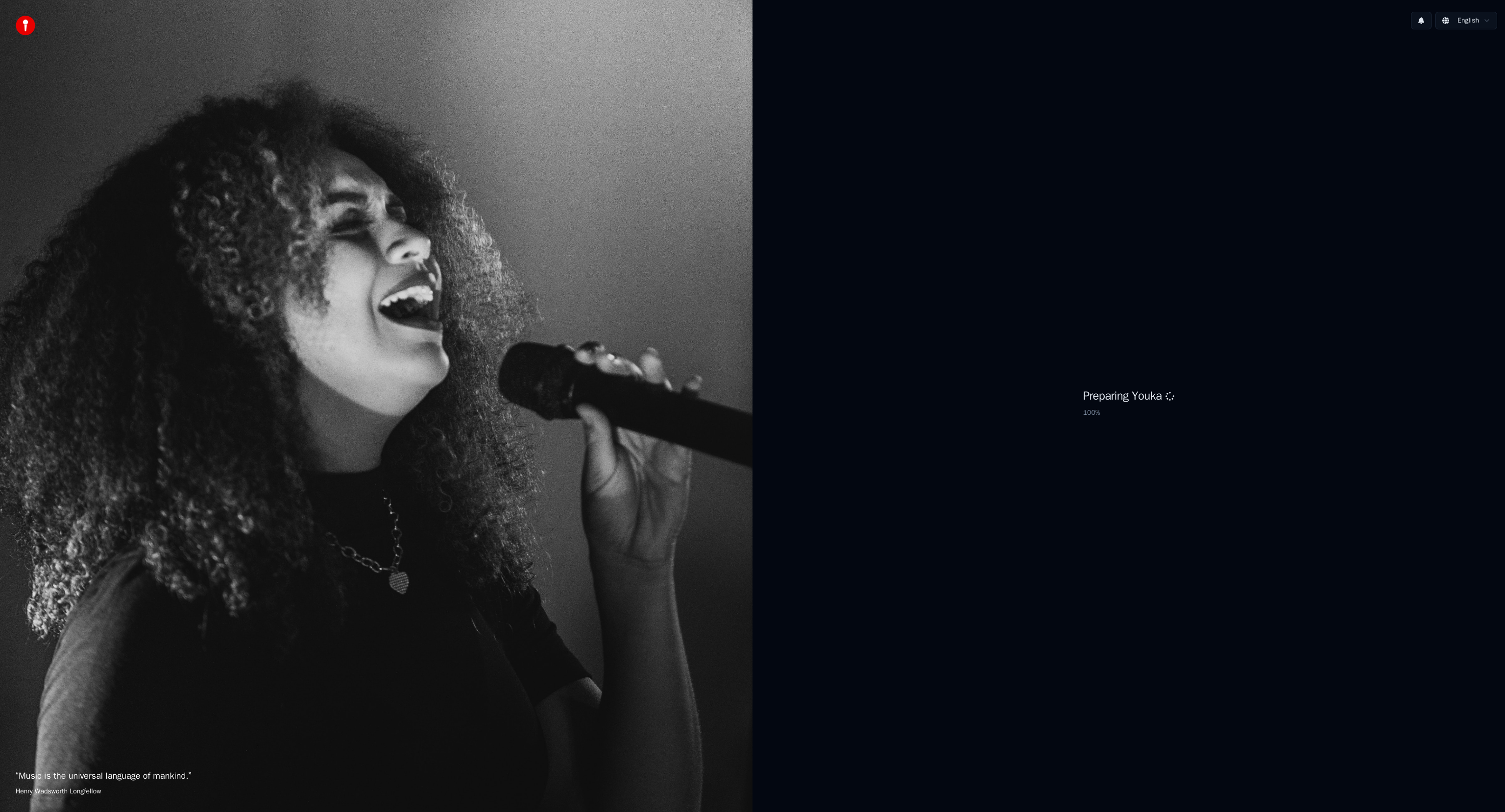 drag, startPoint x: 739, startPoint y: 12, endPoint x: 729, endPoint y: 1, distance: 14.866069 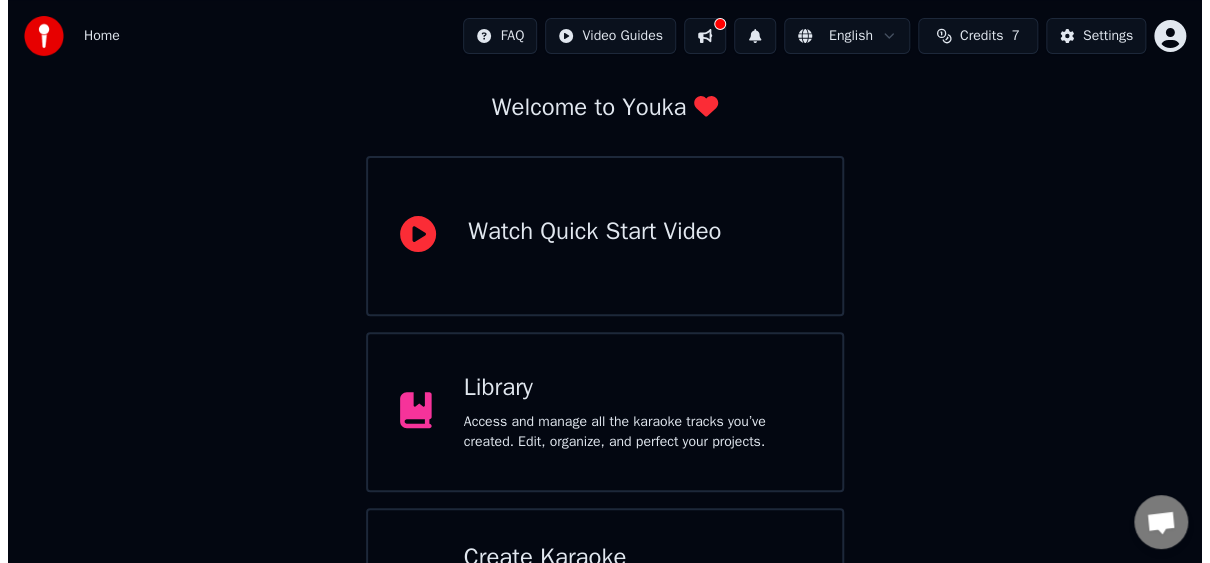scroll, scrollTop: 212, scrollLeft: 0, axis: vertical 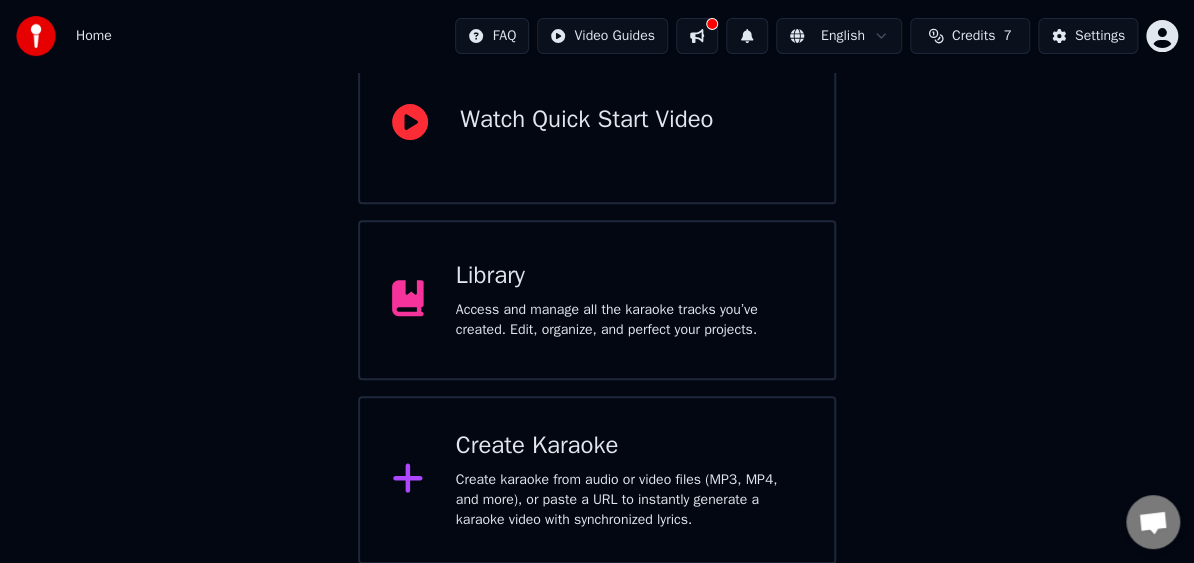 click on "Create karaoke from audio or video files (MP3, MP4, and more), or paste a URL to instantly generate a karaoke video with synchronized lyrics." at bounding box center (629, 500) 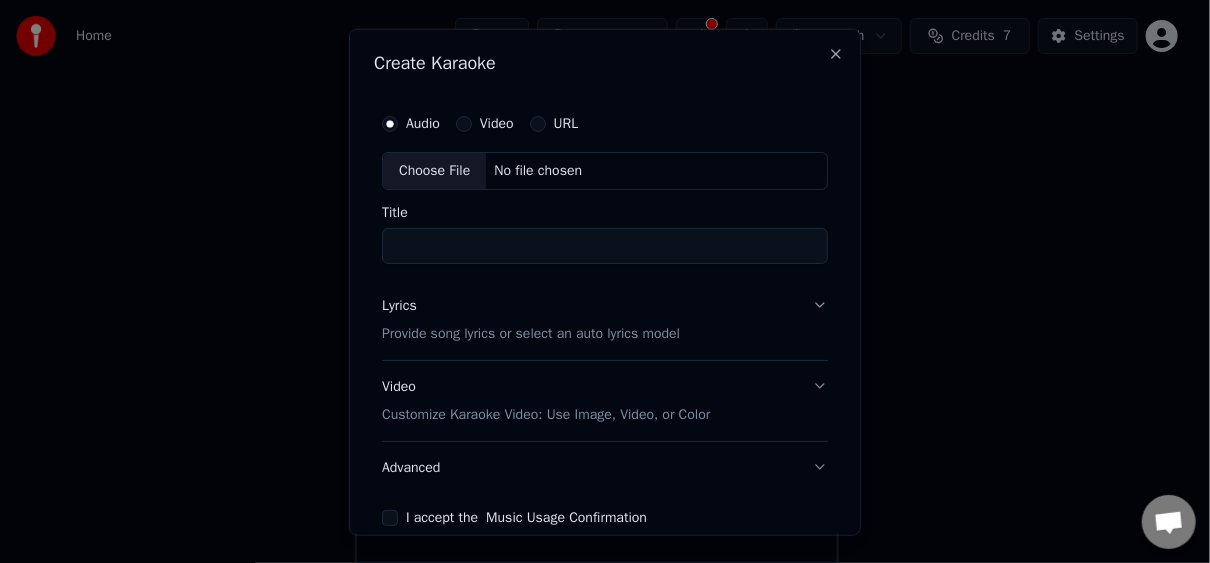 click on "Choose File" at bounding box center (434, 170) 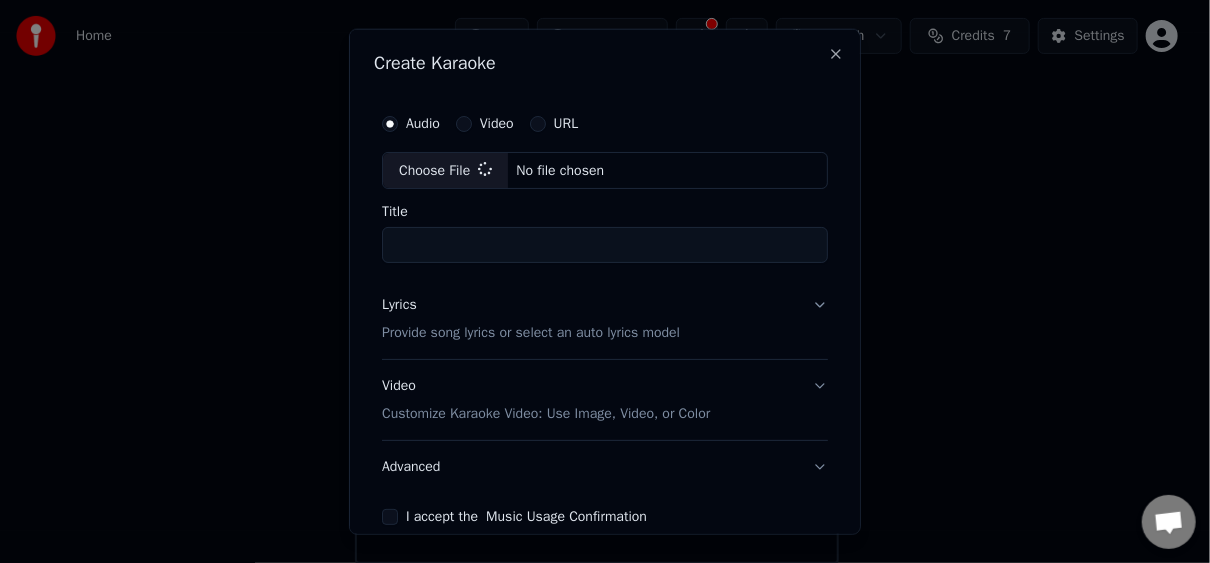 type on "**********" 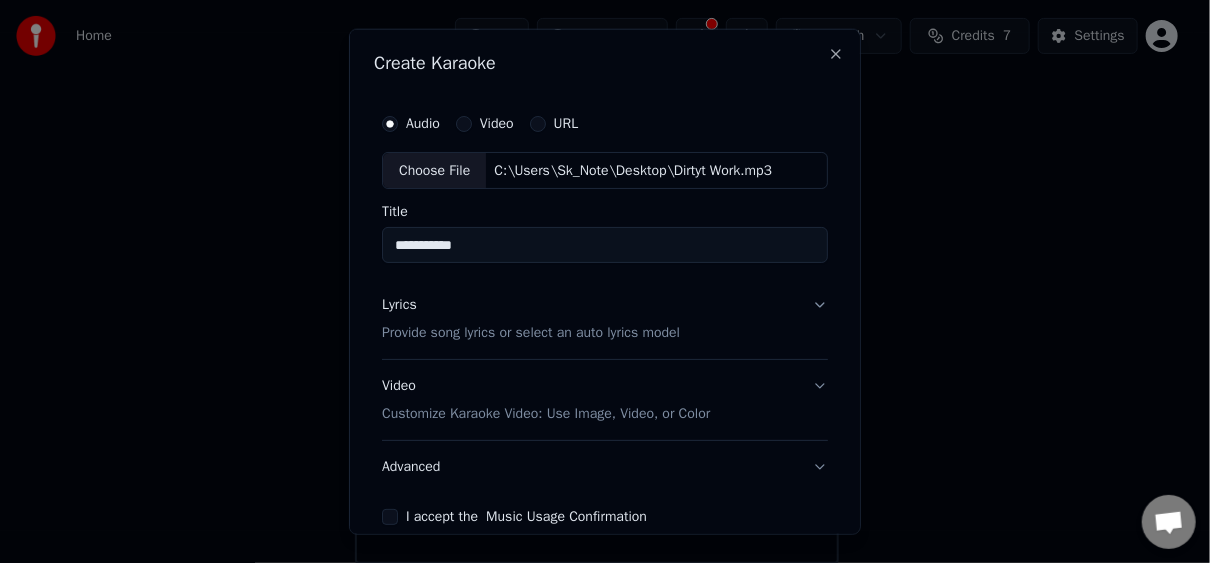 scroll, scrollTop: 97, scrollLeft: 0, axis: vertical 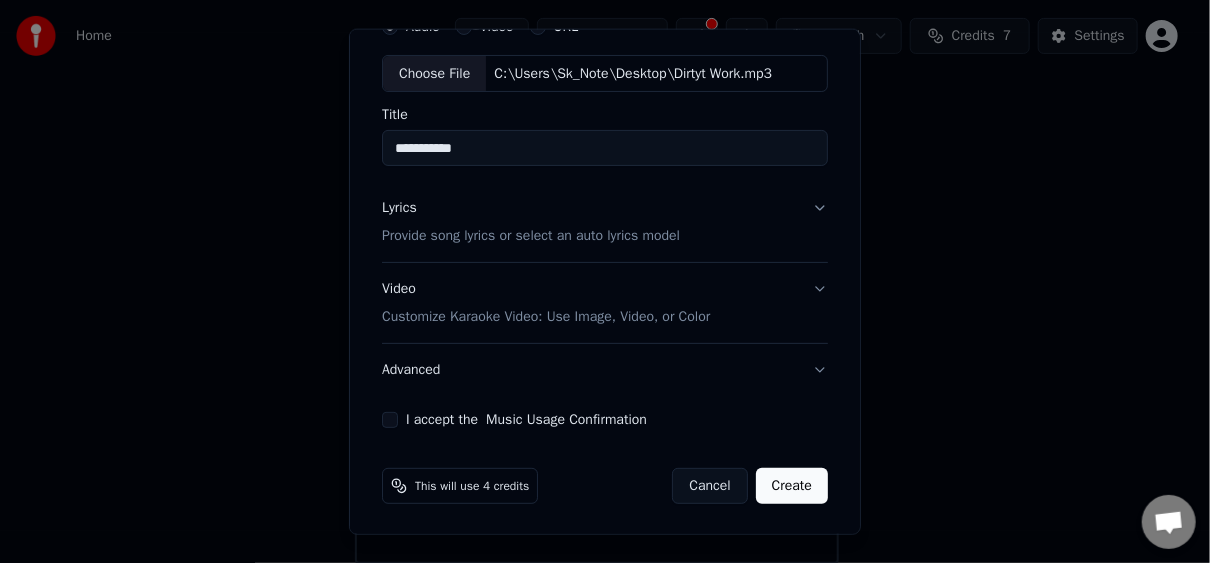 click on "Video Customize Karaoke Video: Use Image, Video, or Color" at bounding box center [546, 303] 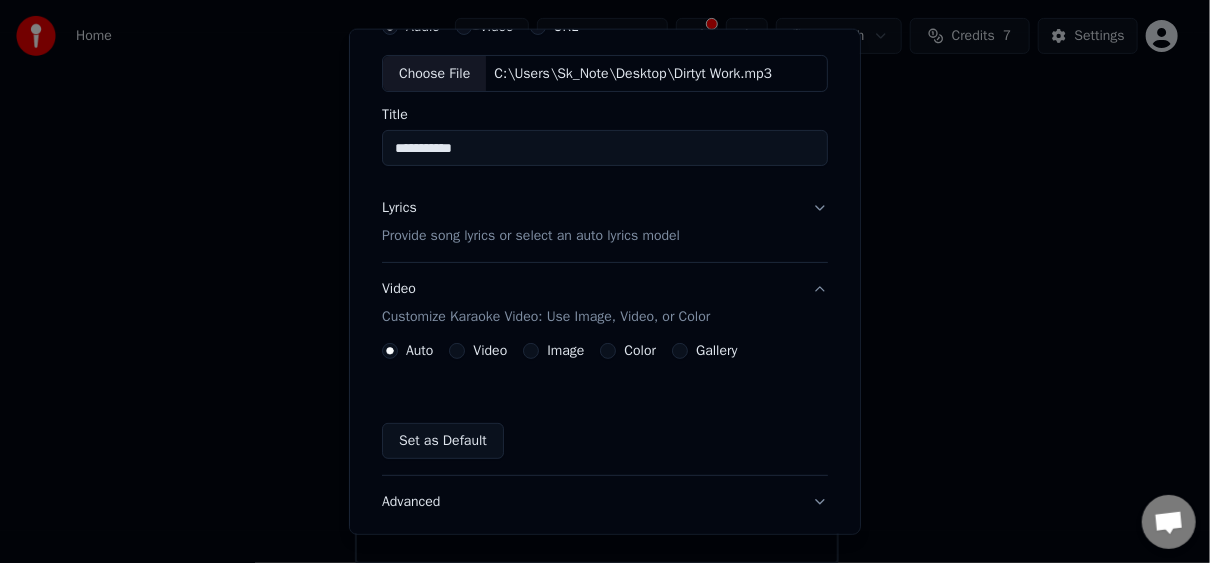 click on "Image" at bounding box center (531, 351) 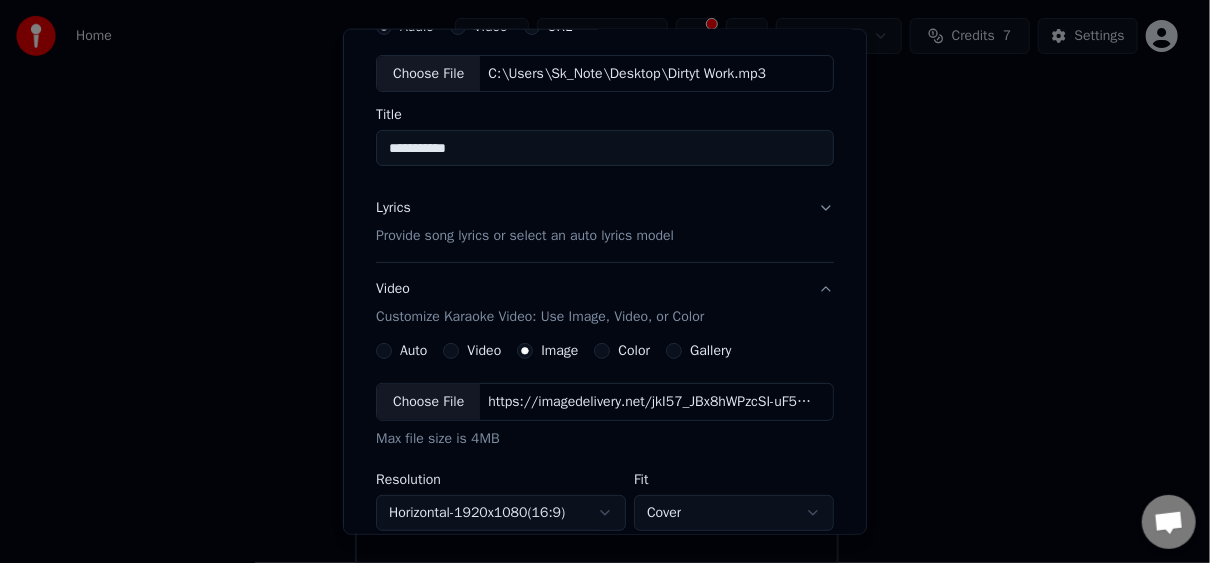 click on "Color" at bounding box center [622, 351] 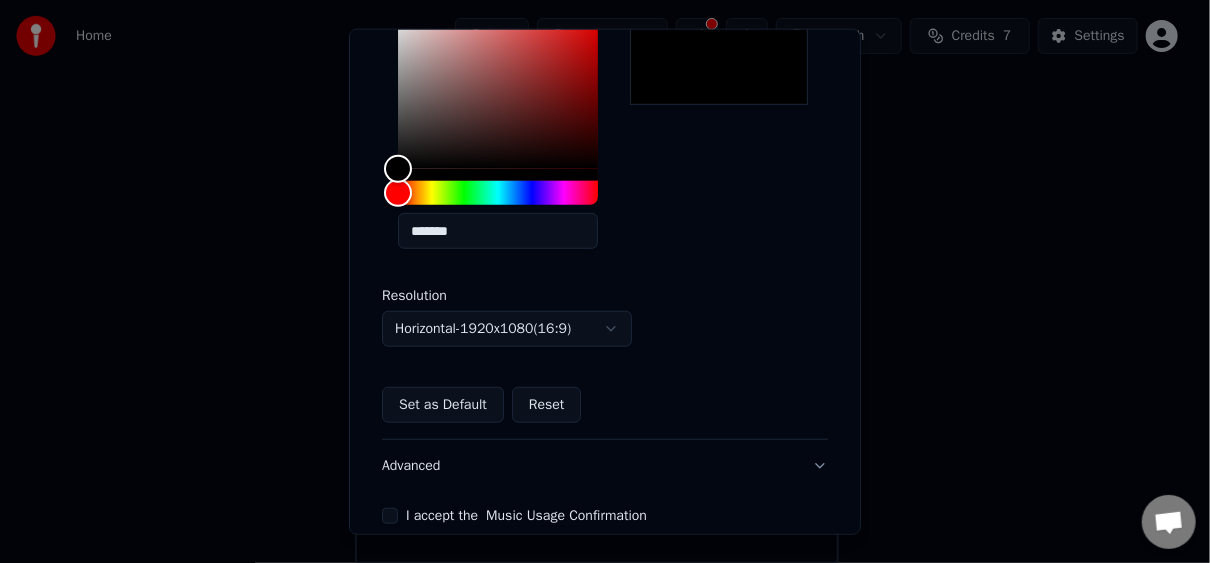 scroll, scrollTop: 497, scrollLeft: 0, axis: vertical 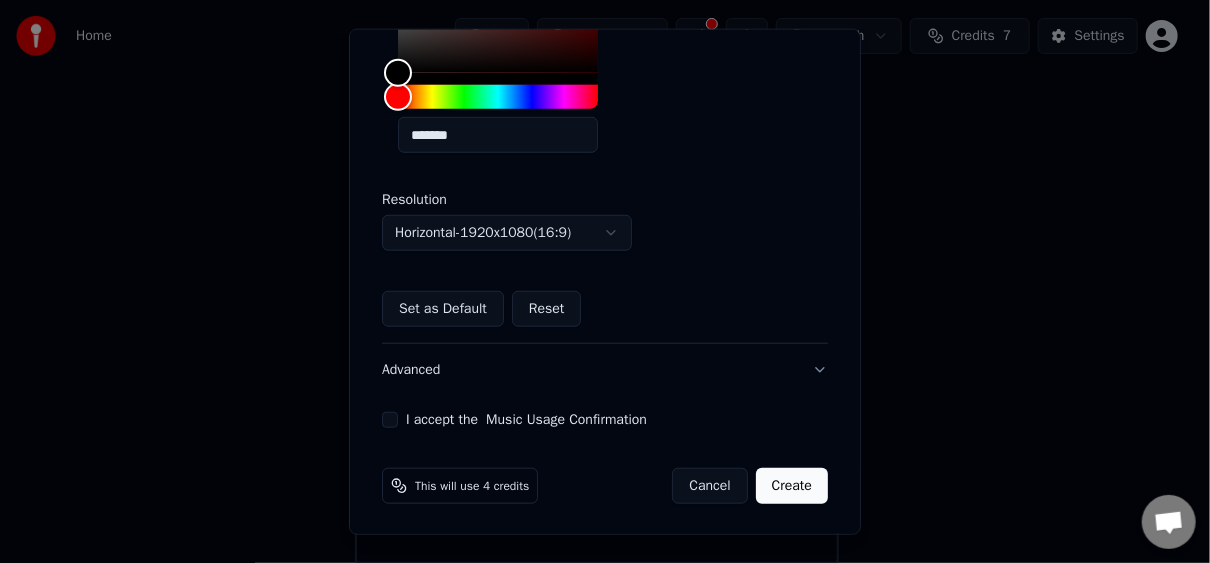 click on "I accept the   Music Usage Confirmation" at bounding box center (526, 420) 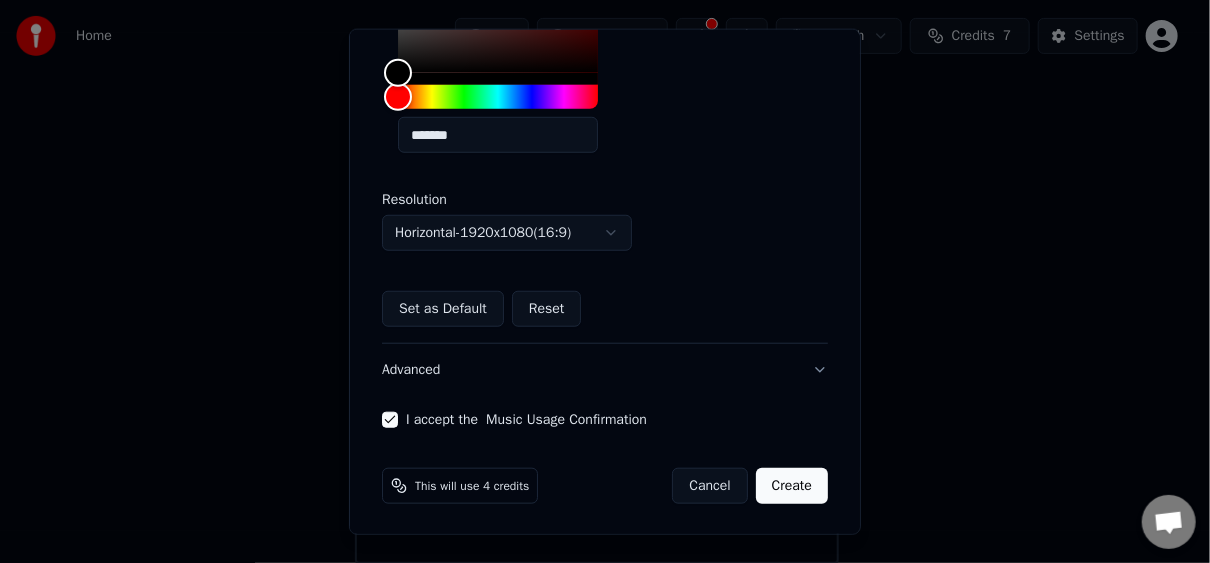 click on "Advanced" at bounding box center [605, 370] 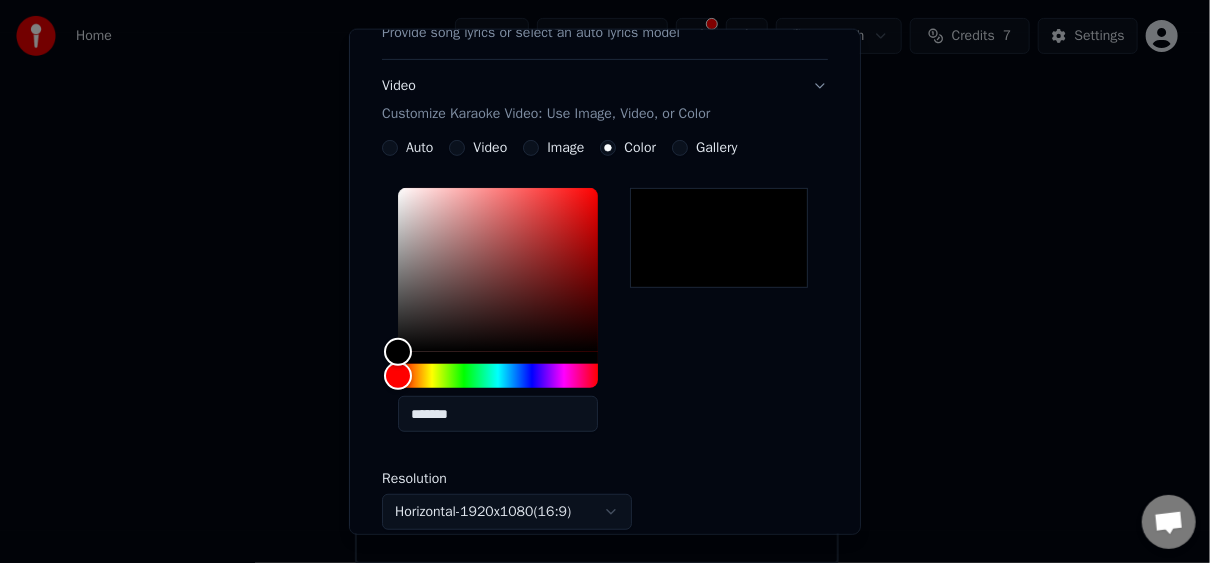 scroll, scrollTop: 171, scrollLeft: 0, axis: vertical 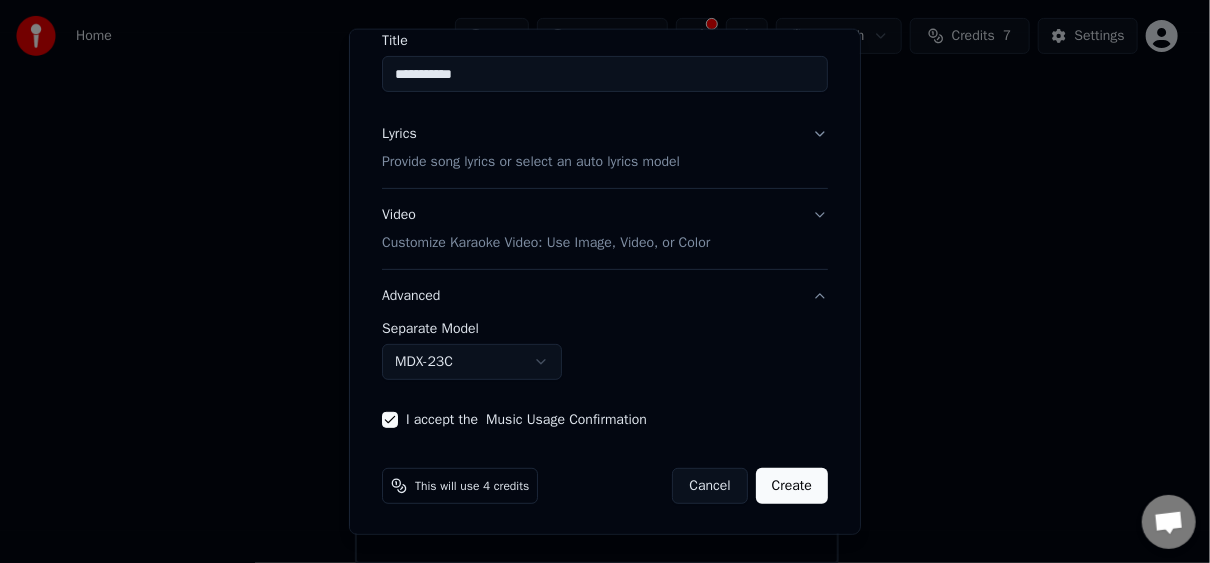 click on "Create" at bounding box center [792, 486] 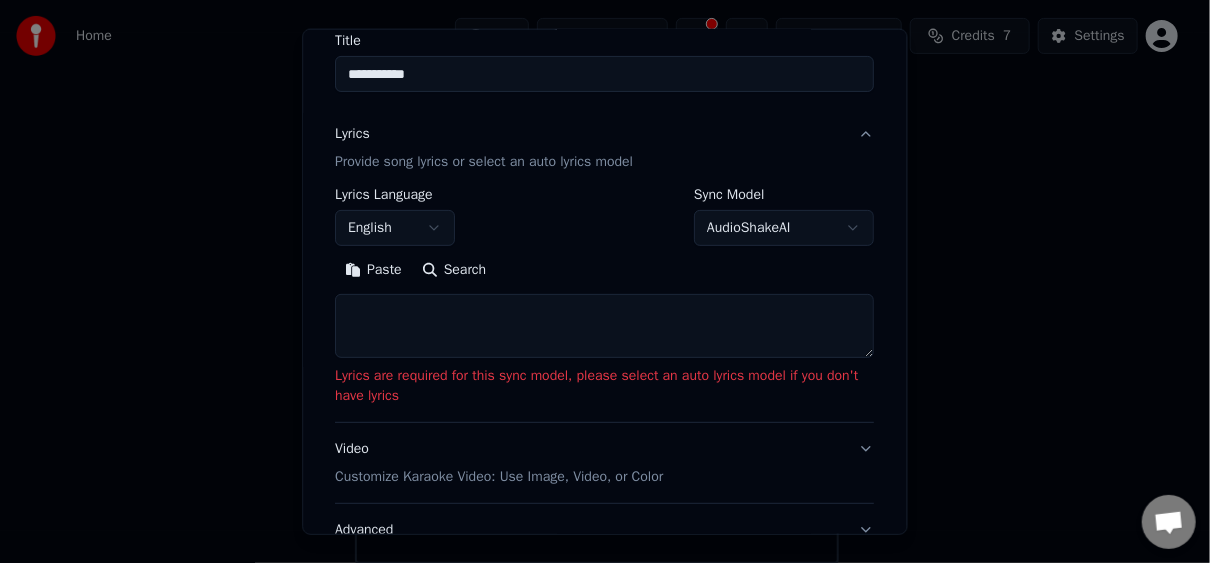 click at bounding box center [605, 326] 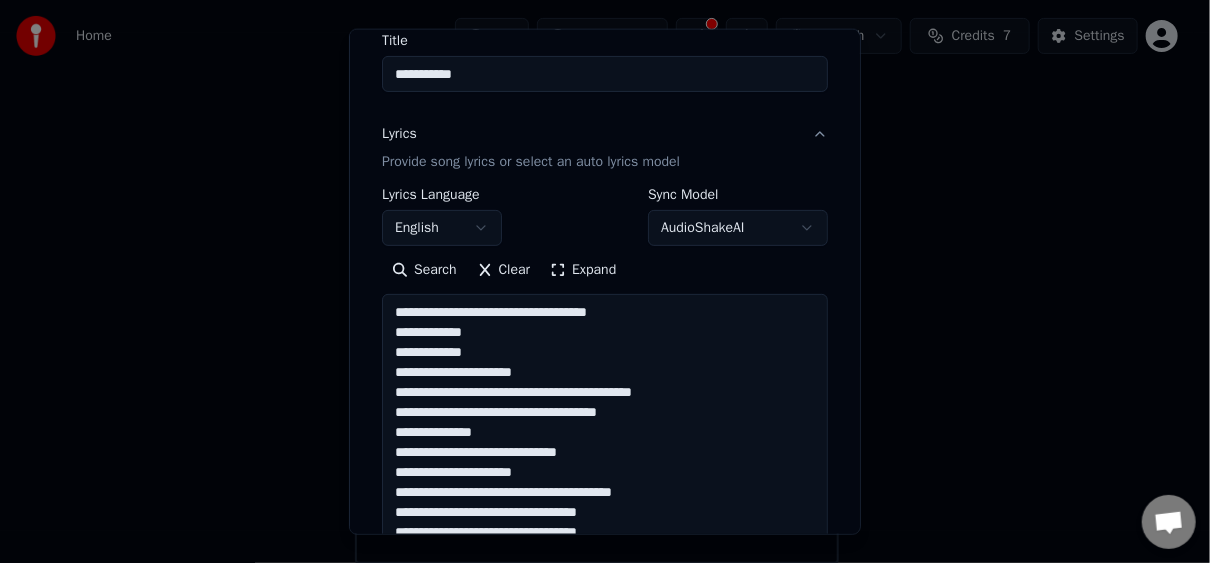 scroll, scrollTop: 1343, scrollLeft: 0, axis: vertical 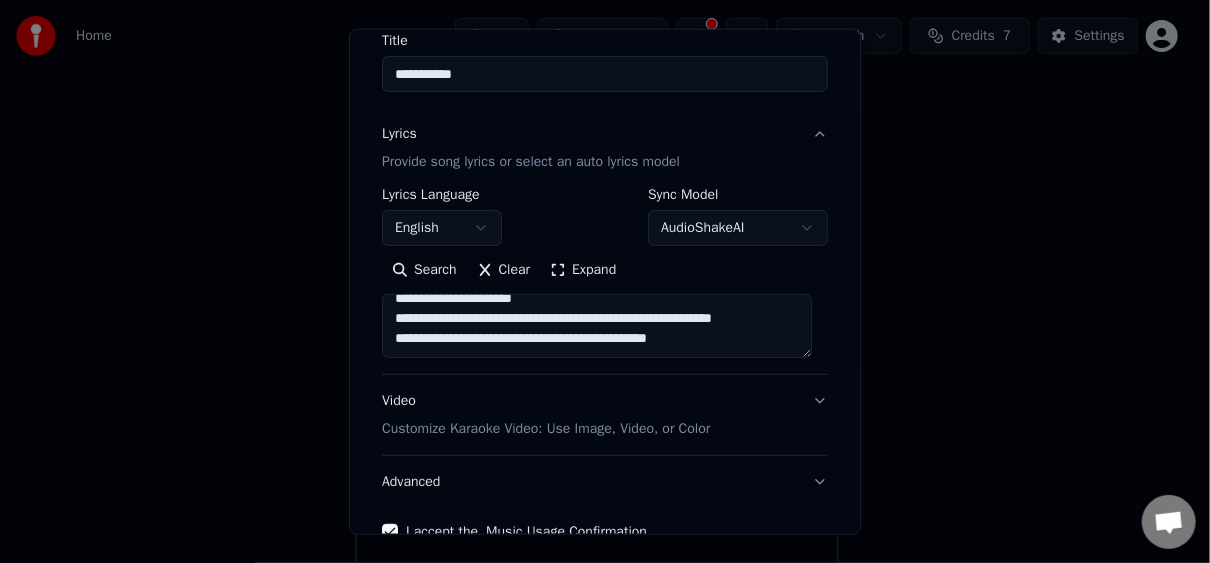 type on "**********" 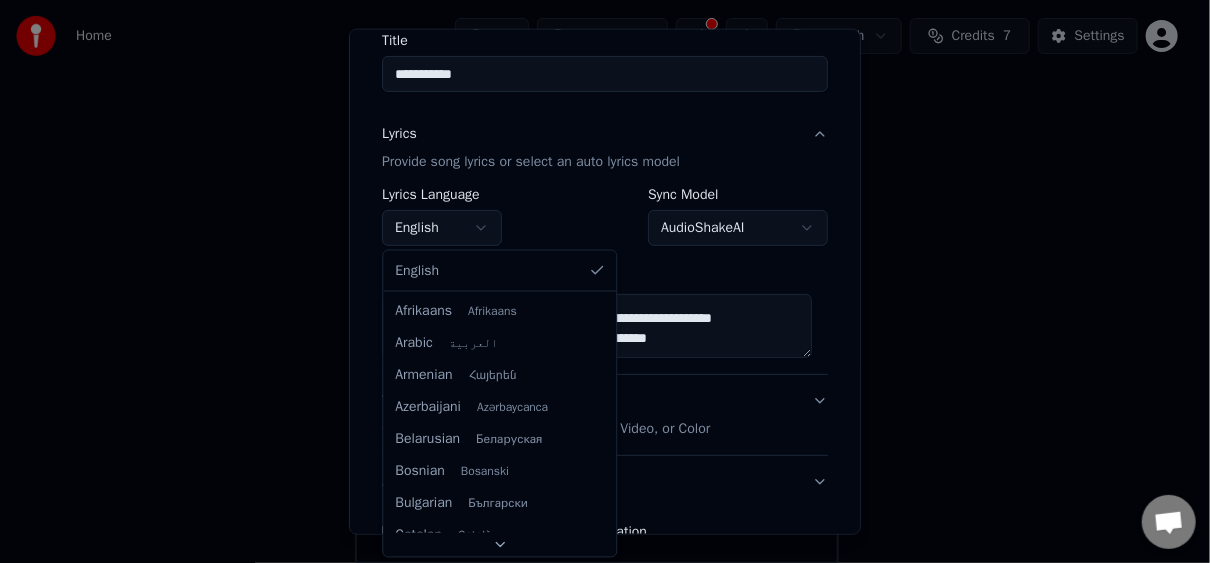 click on "**********" at bounding box center [597, 176] 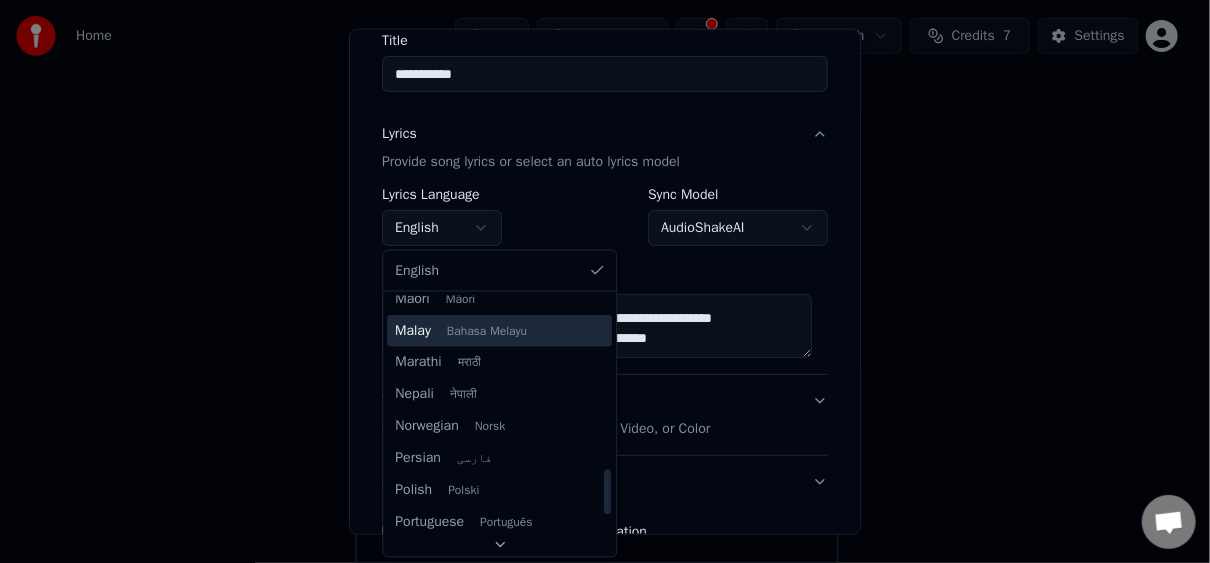 scroll, scrollTop: 900, scrollLeft: 0, axis: vertical 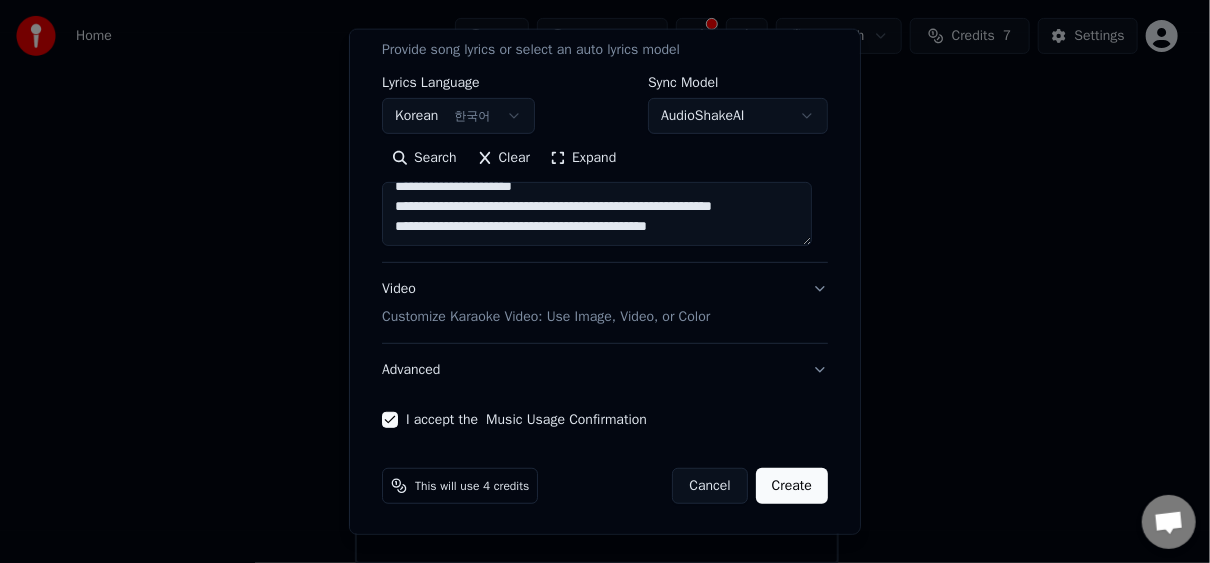 click on "Create" at bounding box center (792, 486) 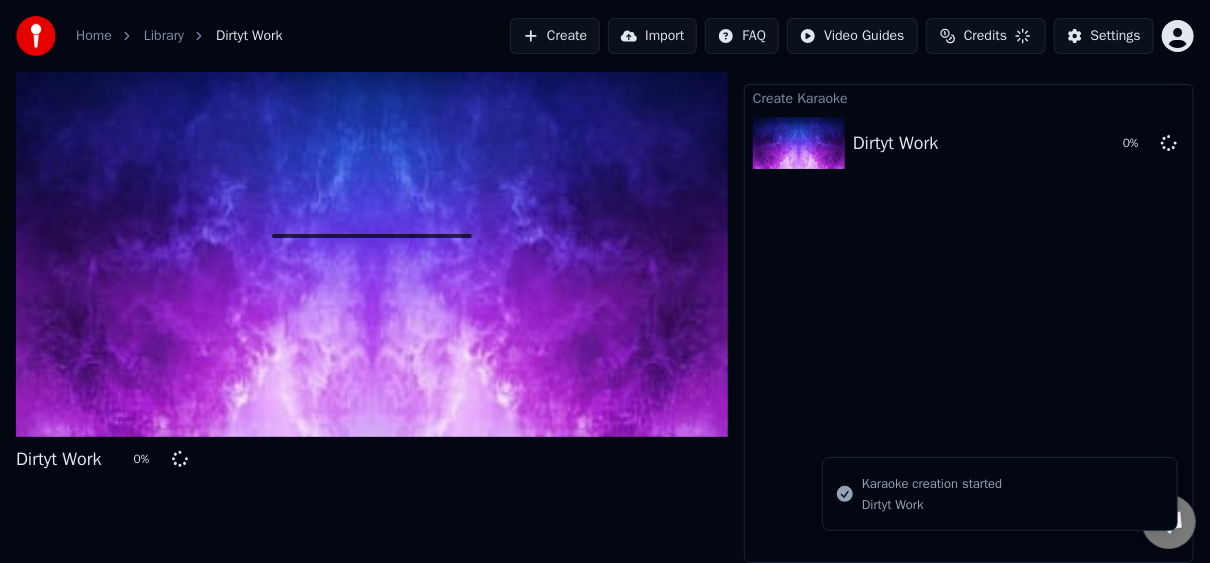 scroll, scrollTop: 35, scrollLeft: 0, axis: vertical 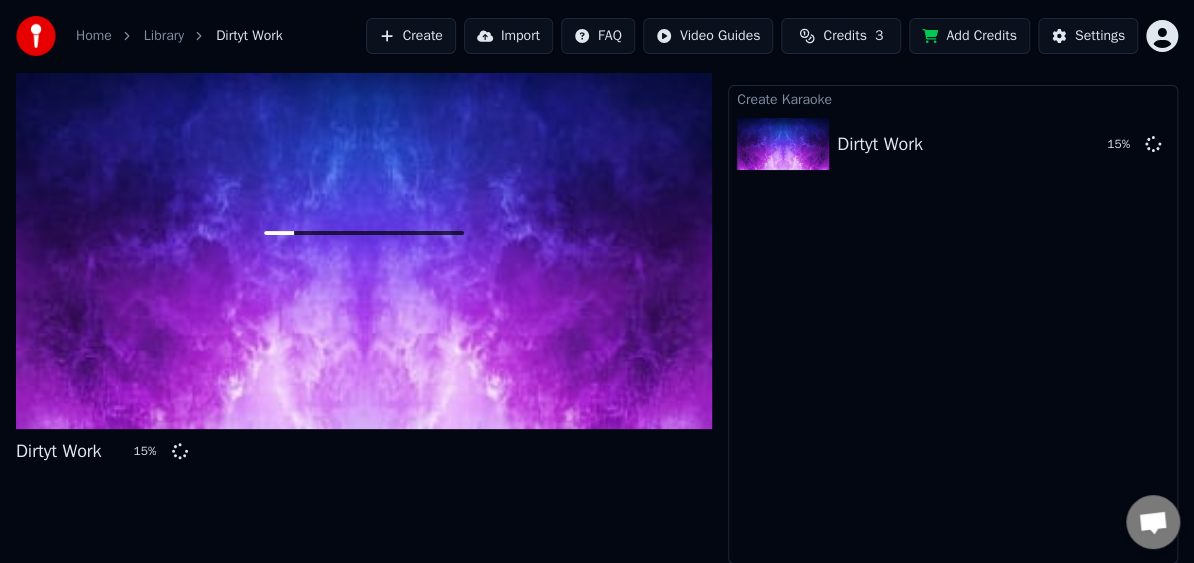 drag, startPoint x: 68, startPoint y: 171, endPoint x: 118, endPoint y: 158, distance: 51.662365 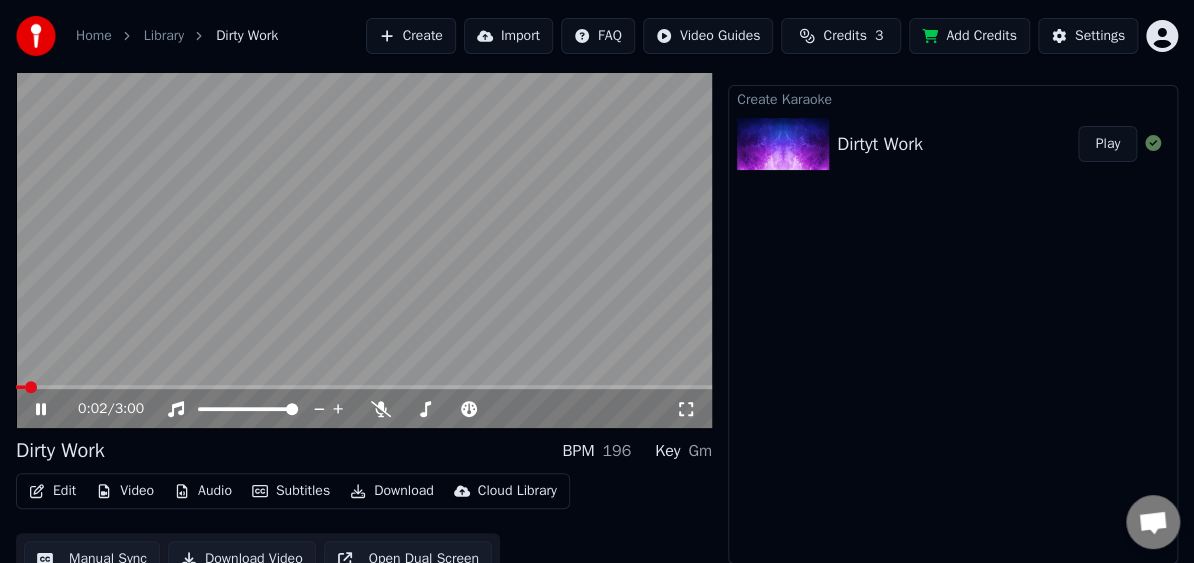 click at bounding box center [364, 387] 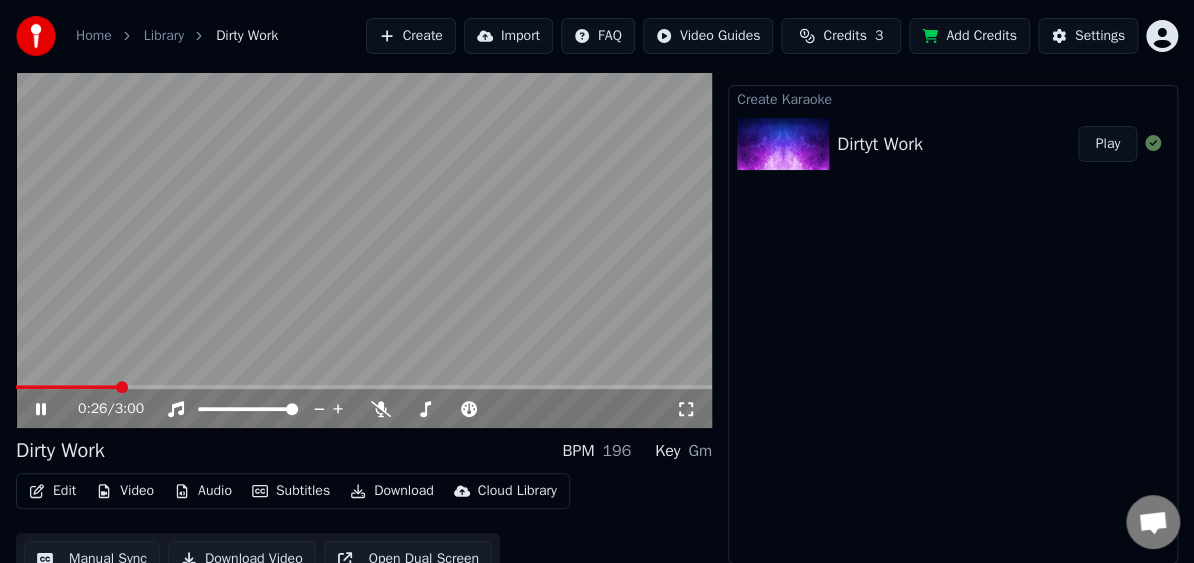 click on "Download" at bounding box center [392, 491] 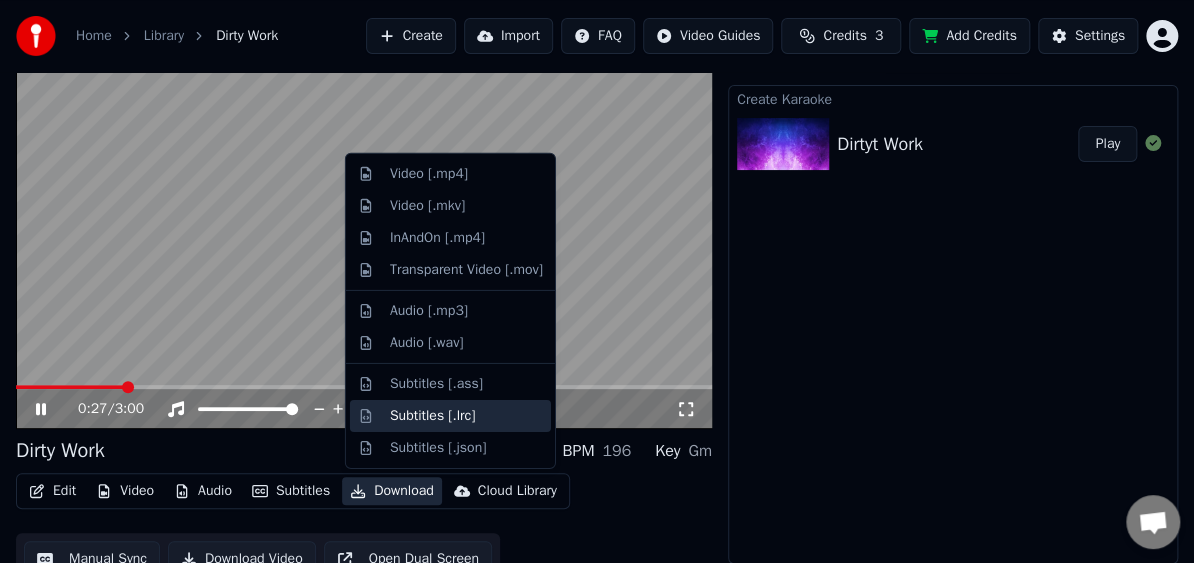click on "Subtitles [.lrc]" at bounding box center (450, 416) 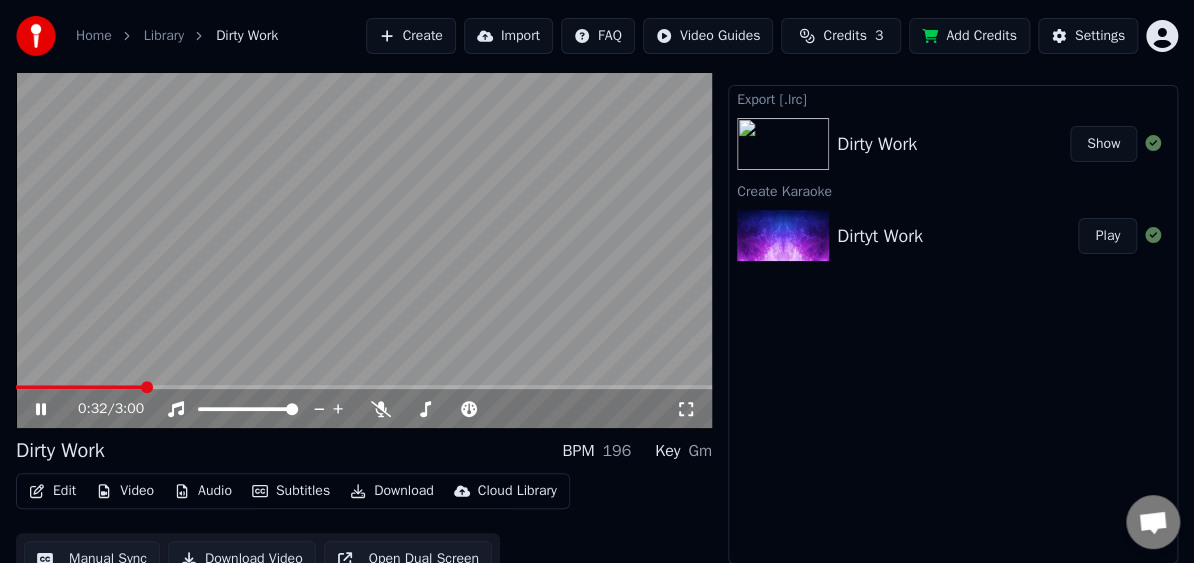 click on "Export [.lrc] Dirty Work Show Create Karaoke Dirtyt Work Play" at bounding box center (953, 324) 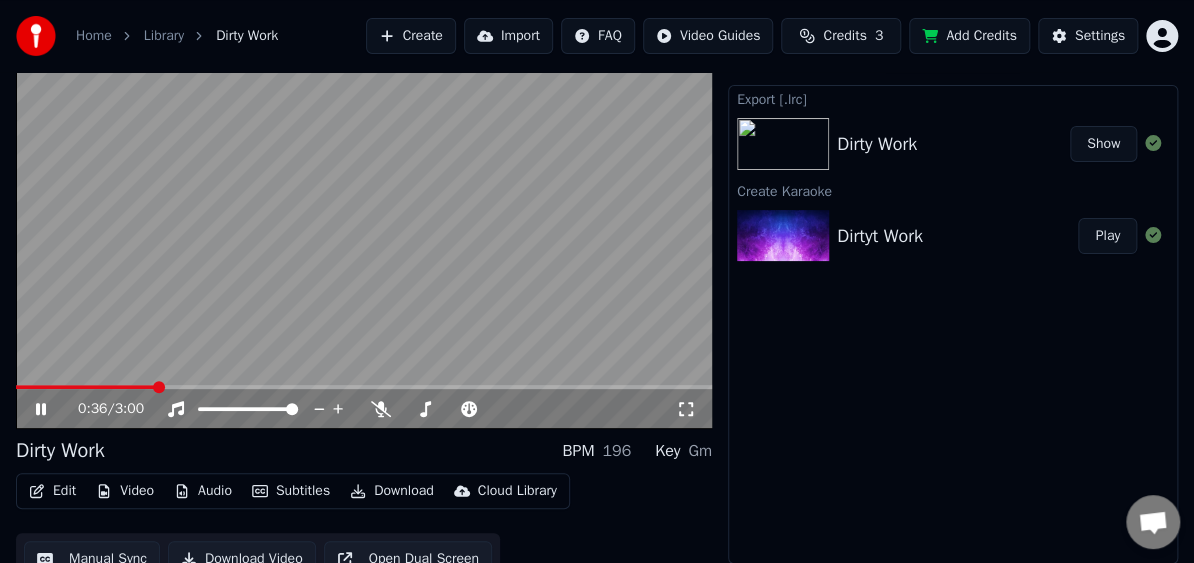 click on "Export [.lrc] Dirty Work Show Create Karaoke Dirtyt Work Play" at bounding box center [953, 324] 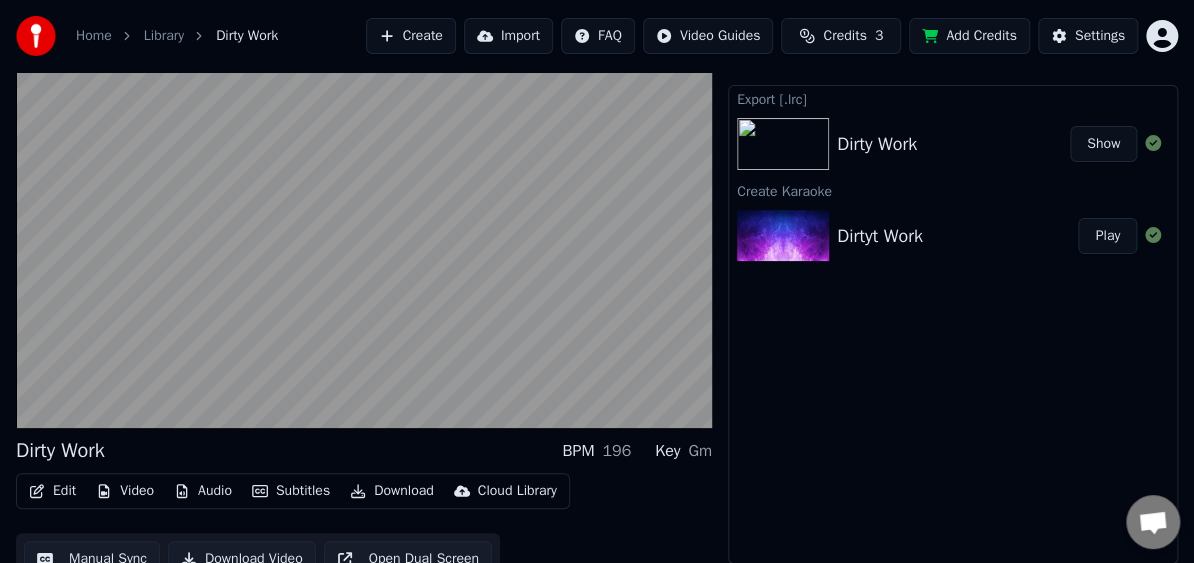 click on "Audio" at bounding box center (203, 491) 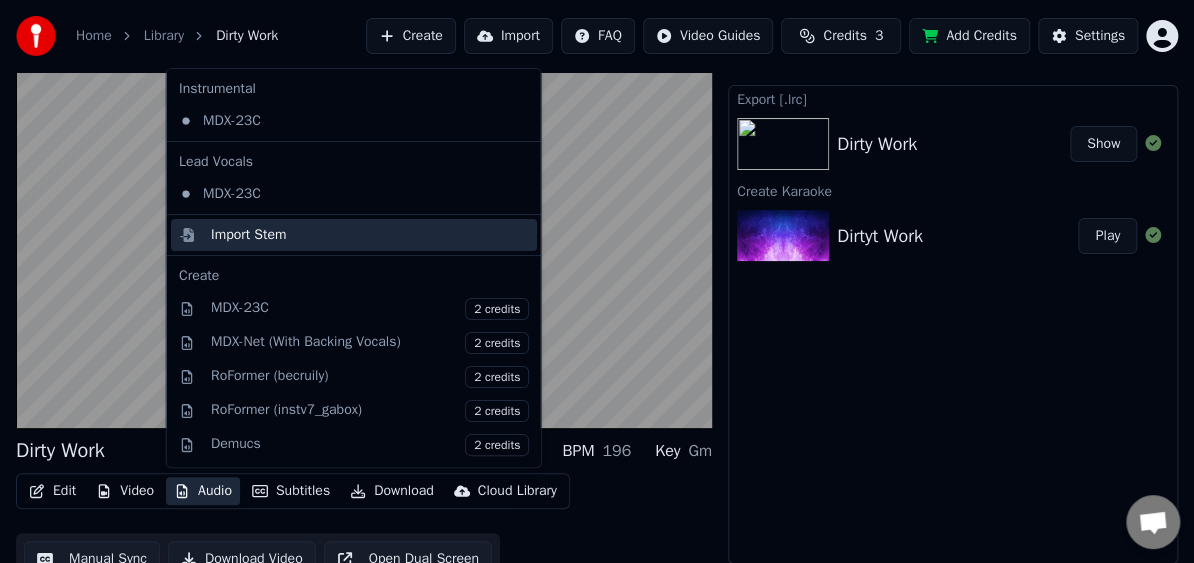 click on "Import Stem" at bounding box center (249, 235) 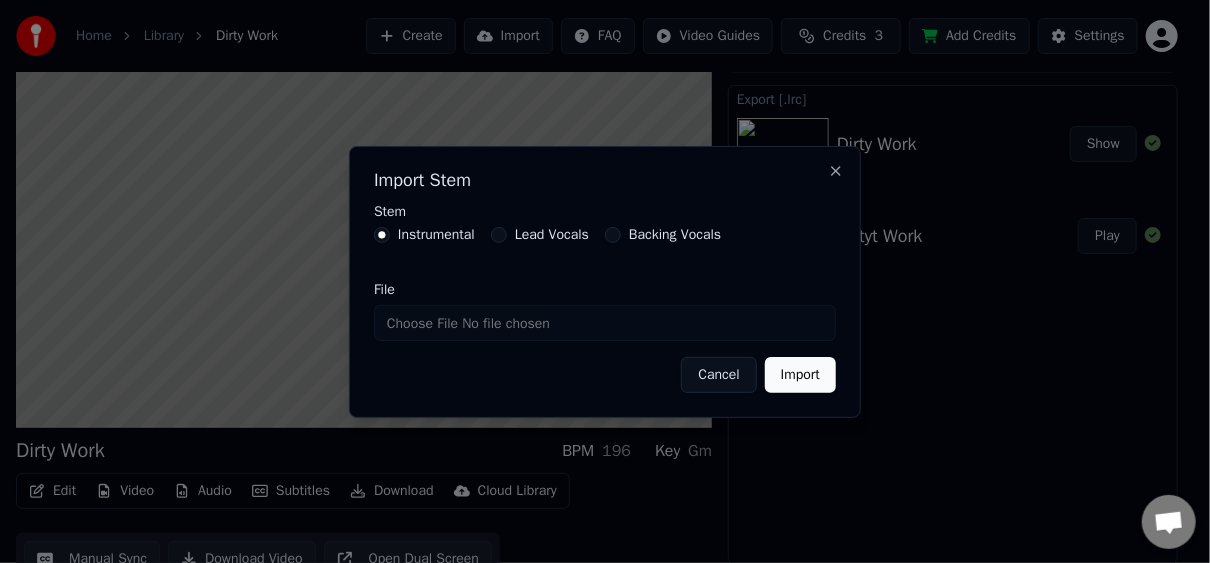 click on "File" at bounding box center (605, 323) 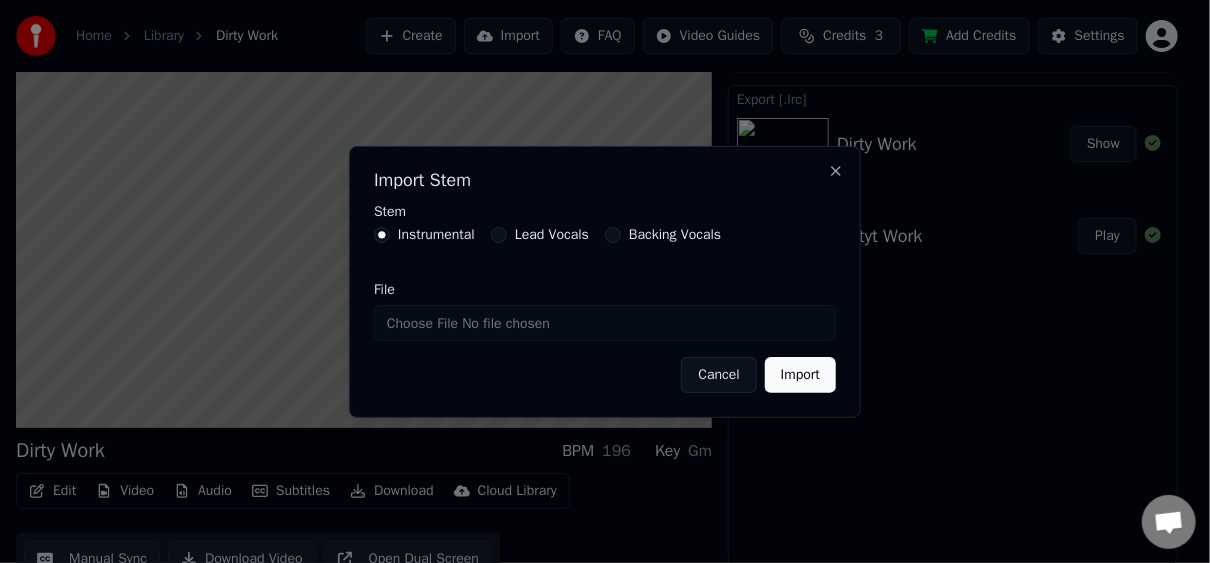 type on "**********" 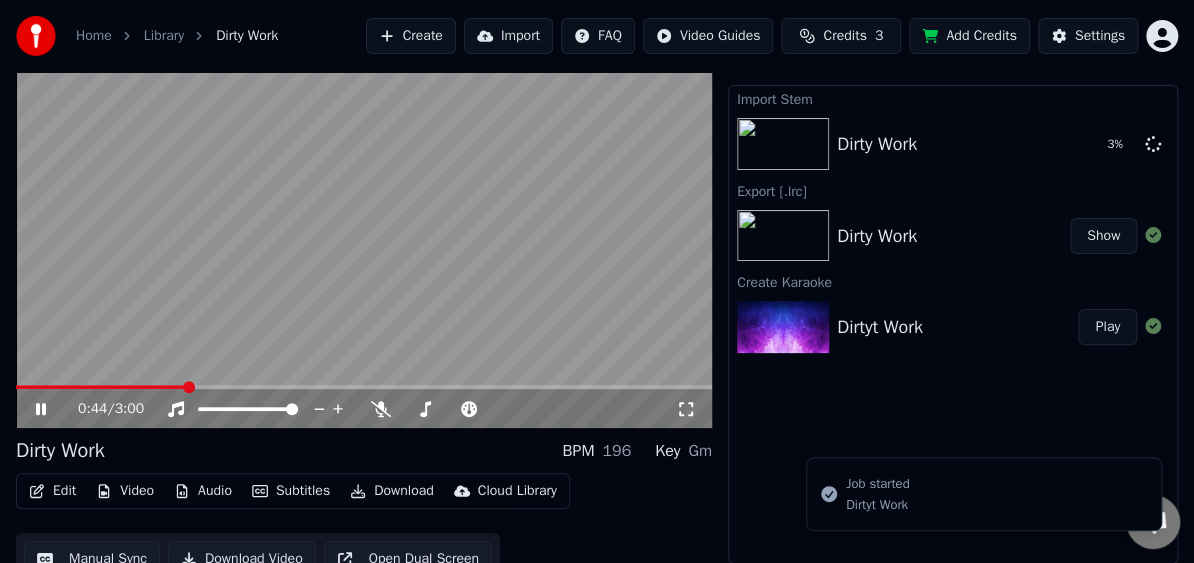 click on "Subtitles" at bounding box center (291, 491) 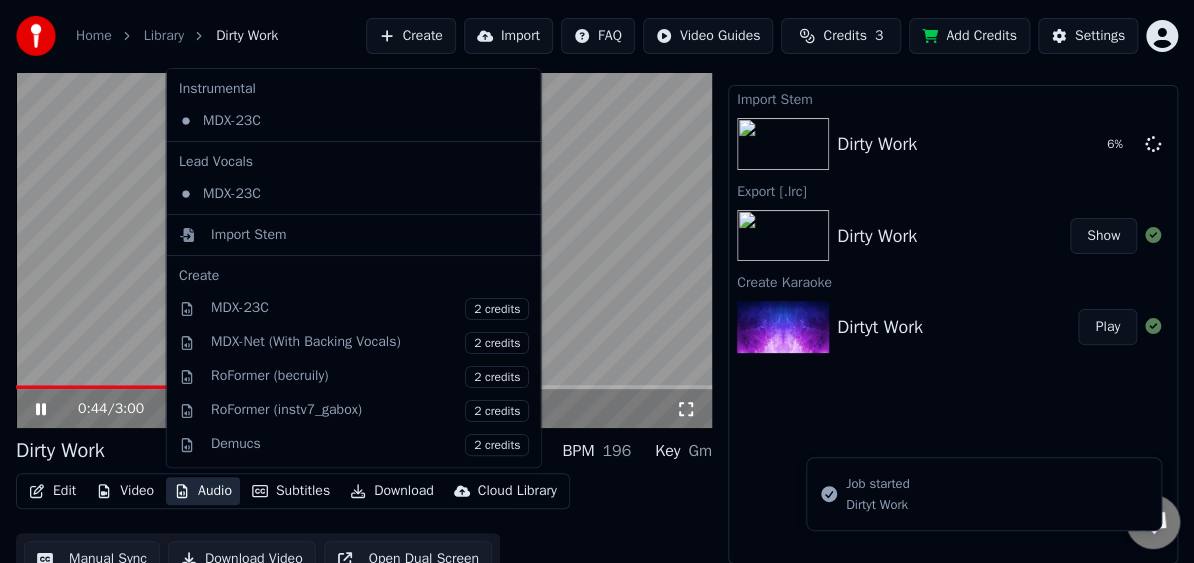 click on "Audio" at bounding box center (203, 491) 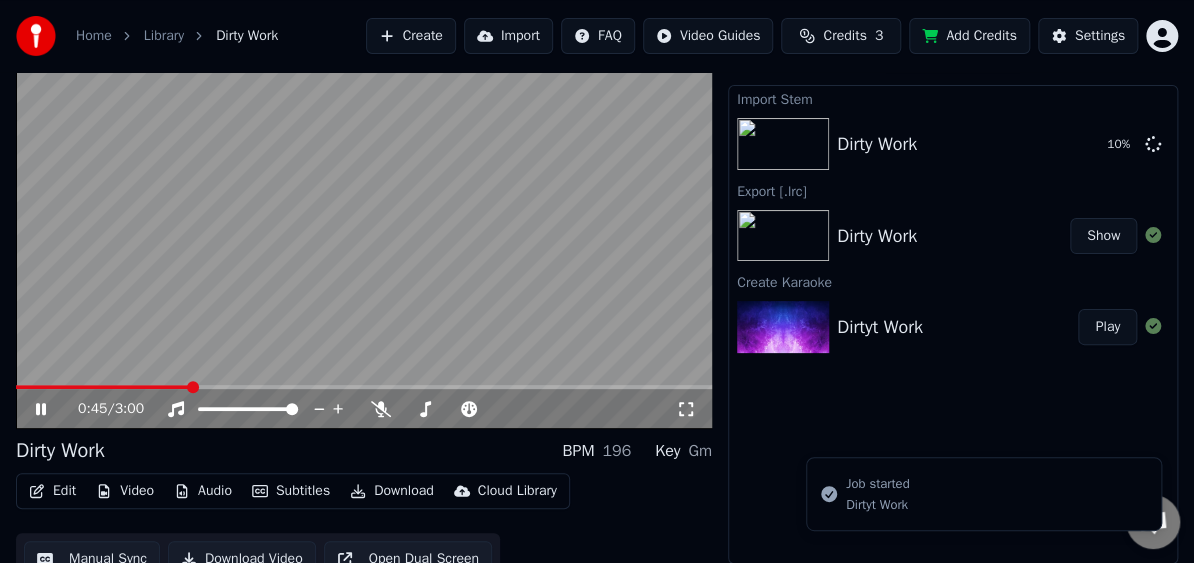 click on "Audio" at bounding box center [203, 491] 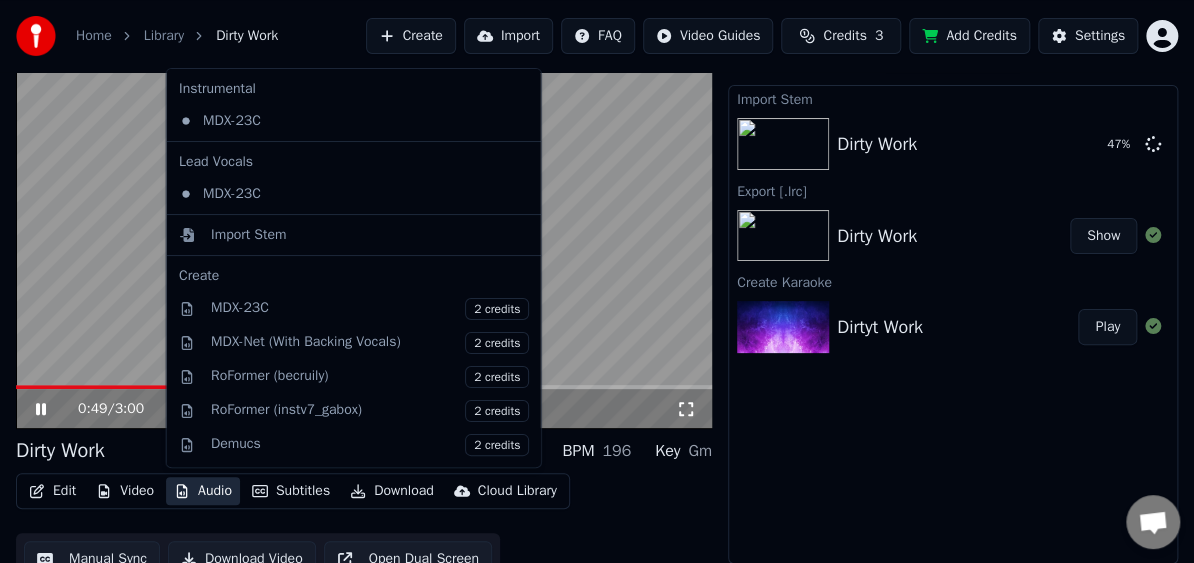 click on "Import Stem Dirty Work 47 % Export [.lrc] Dirty Work Show Create Karaoke Dirtyt Work Play" at bounding box center [953, 324] 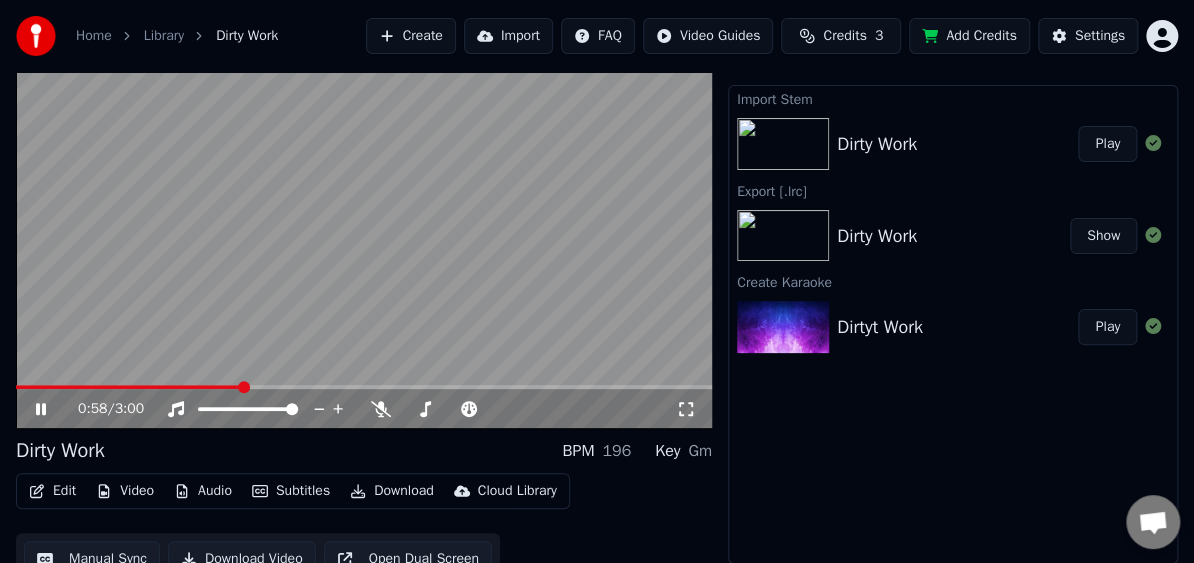 click on "Play" at bounding box center (1107, 144) 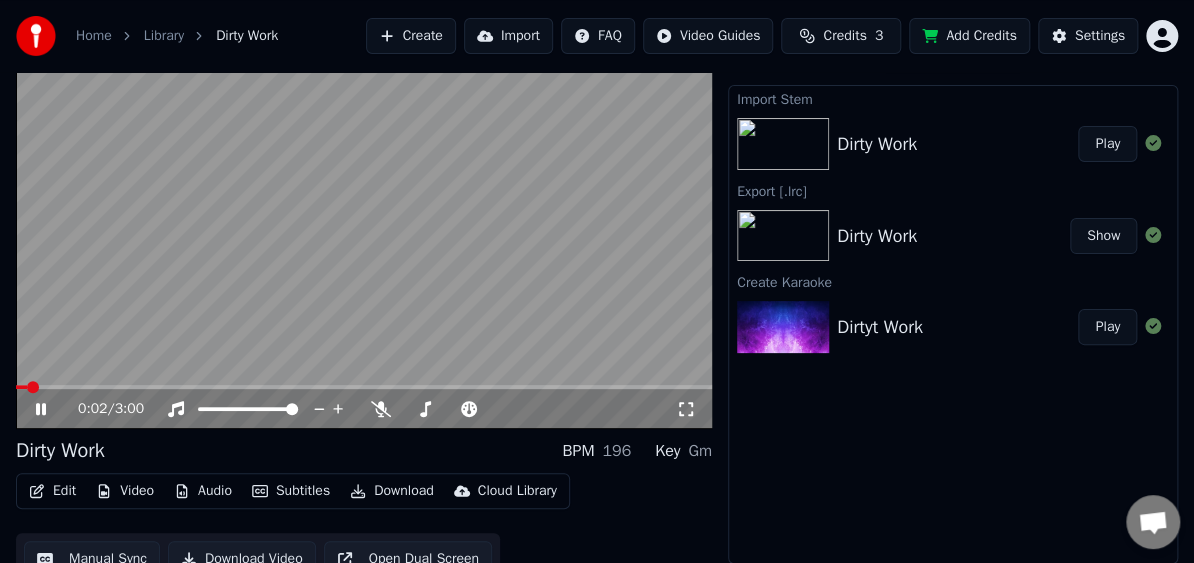 click at bounding box center [364, 233] 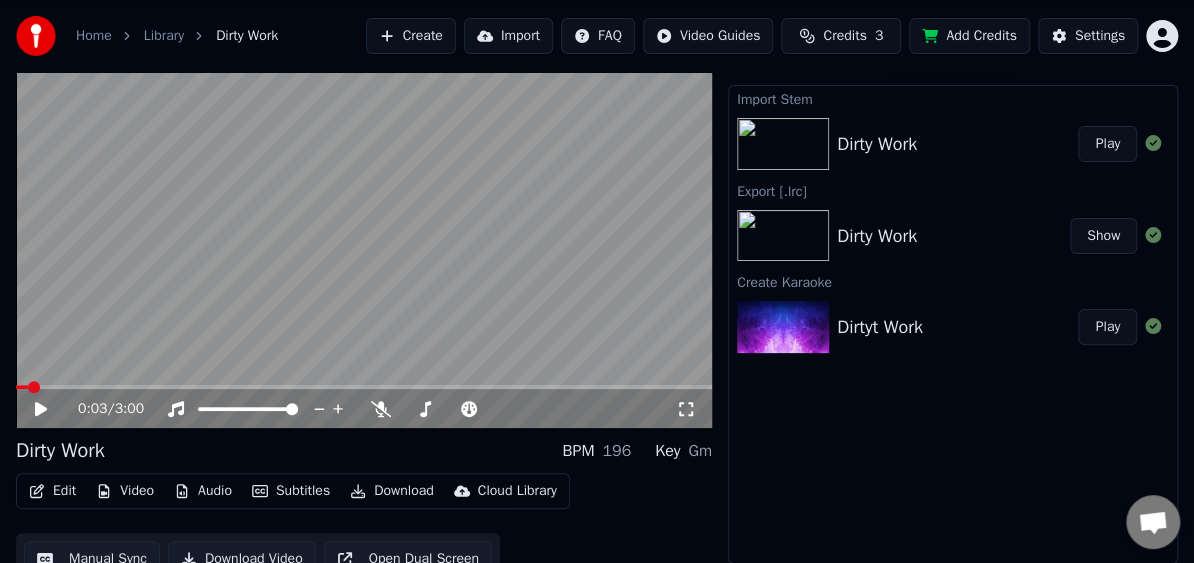 click on "0:03  /  3:00" at bounding box center (364, 409) 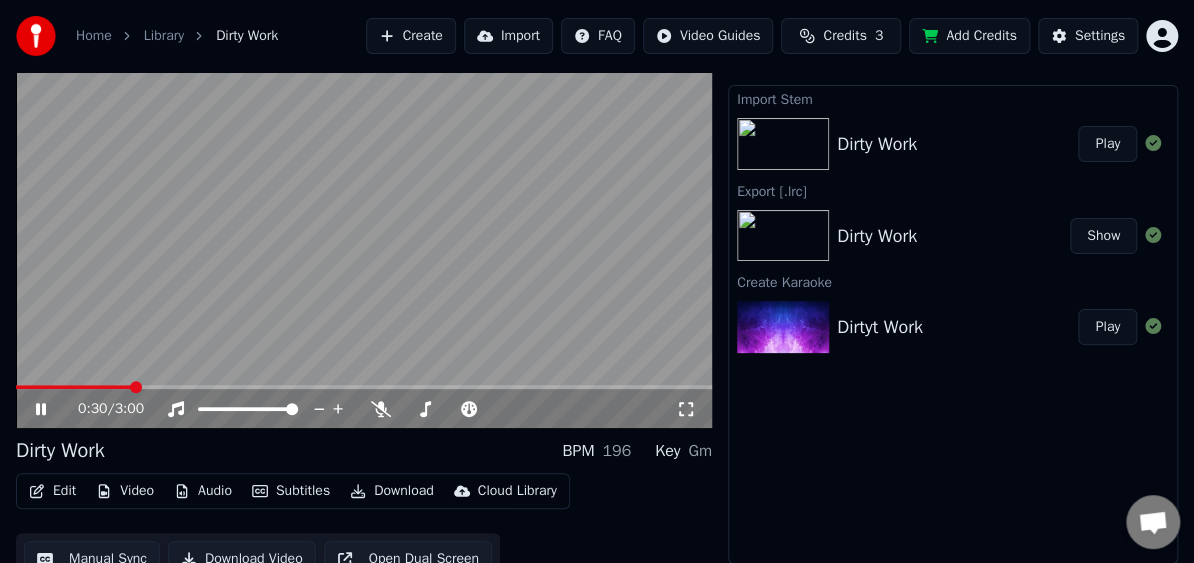 click at bounding box center (364, 387) 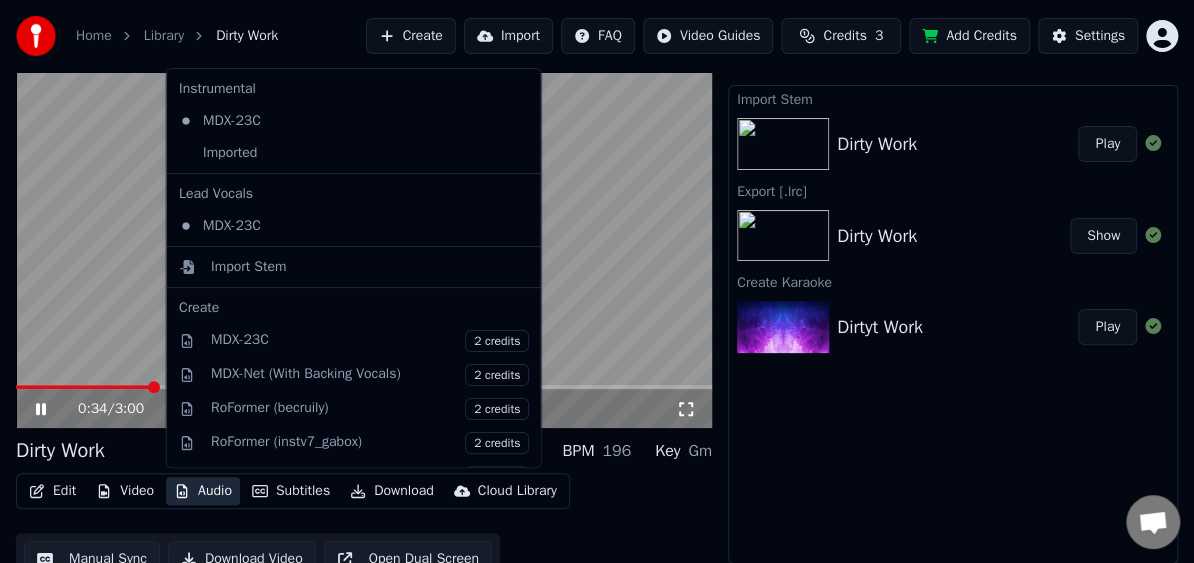 click on "Audio" at bounding box center [203, 491] 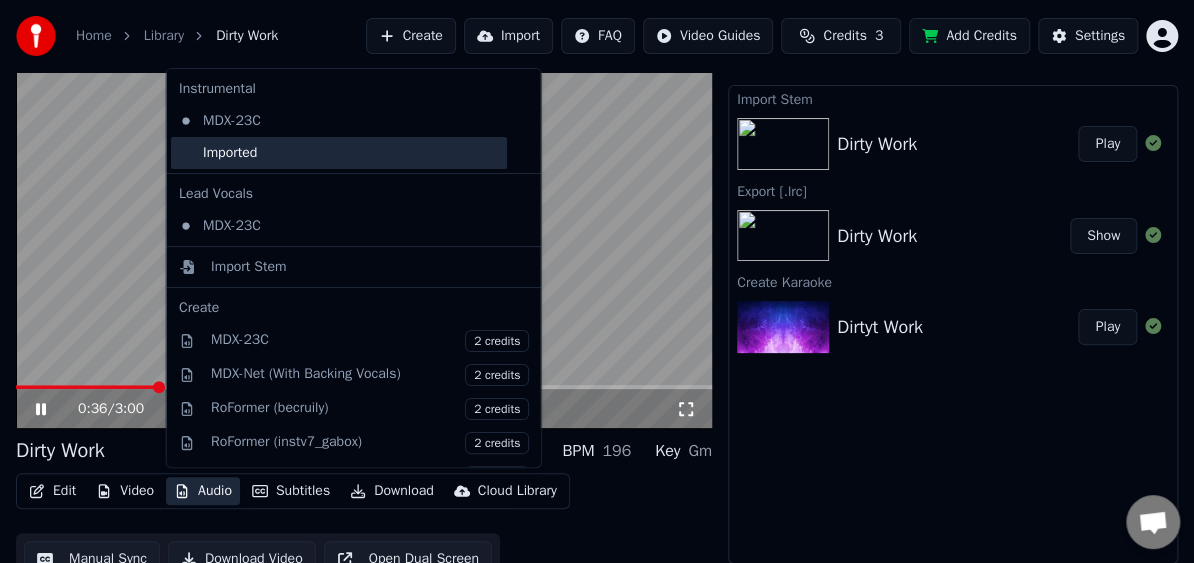 click on "Imported" at bounding box center (339, 153) 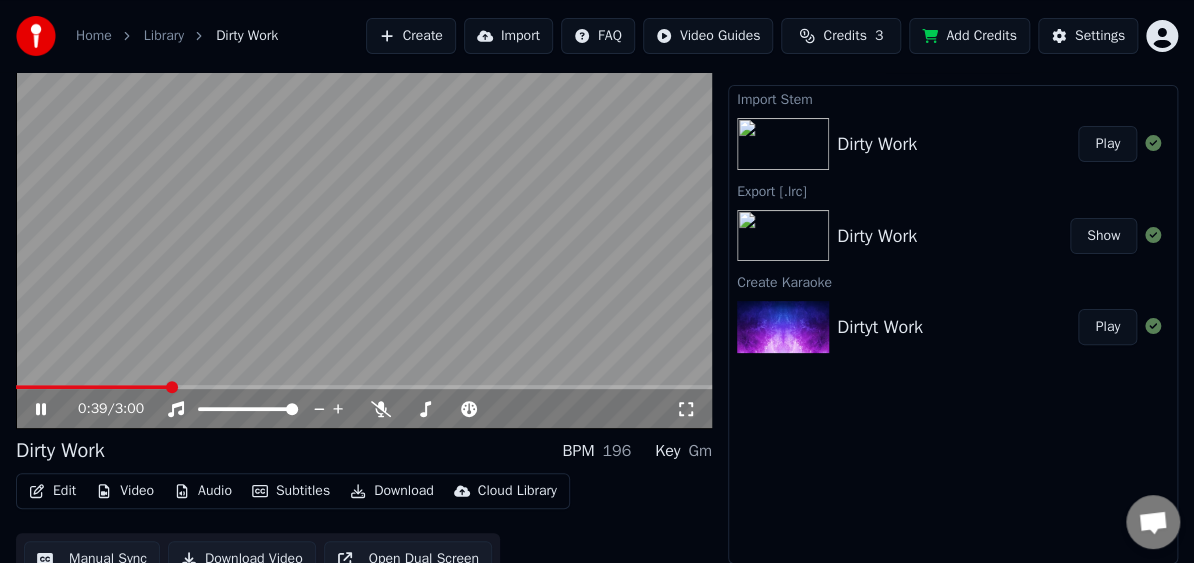 click at bounding box center [364, 387] 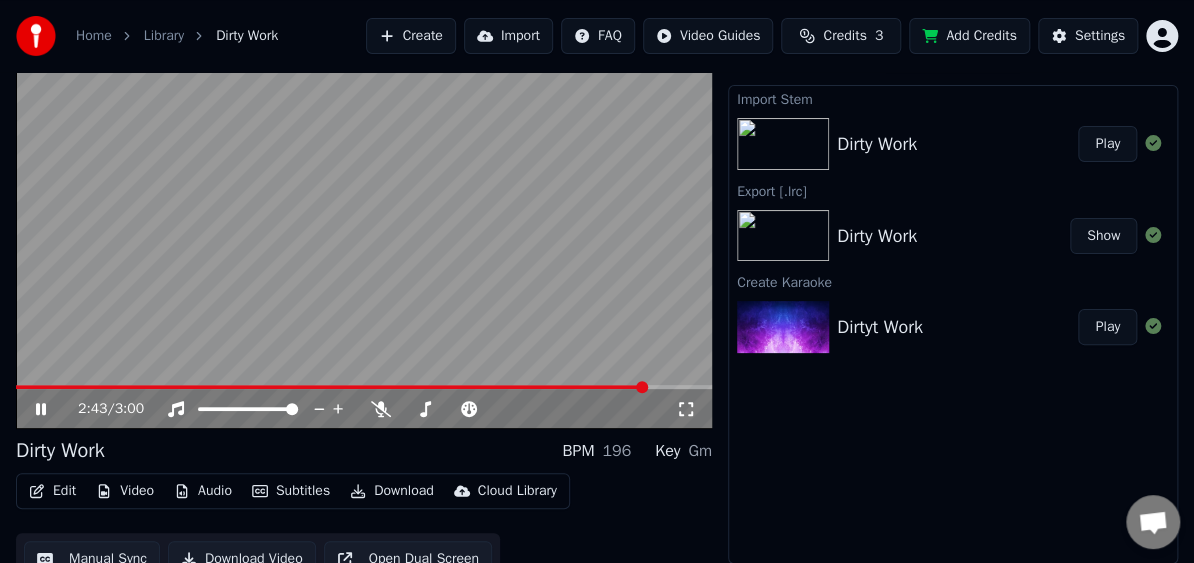 click at bounding box center (364, 233) 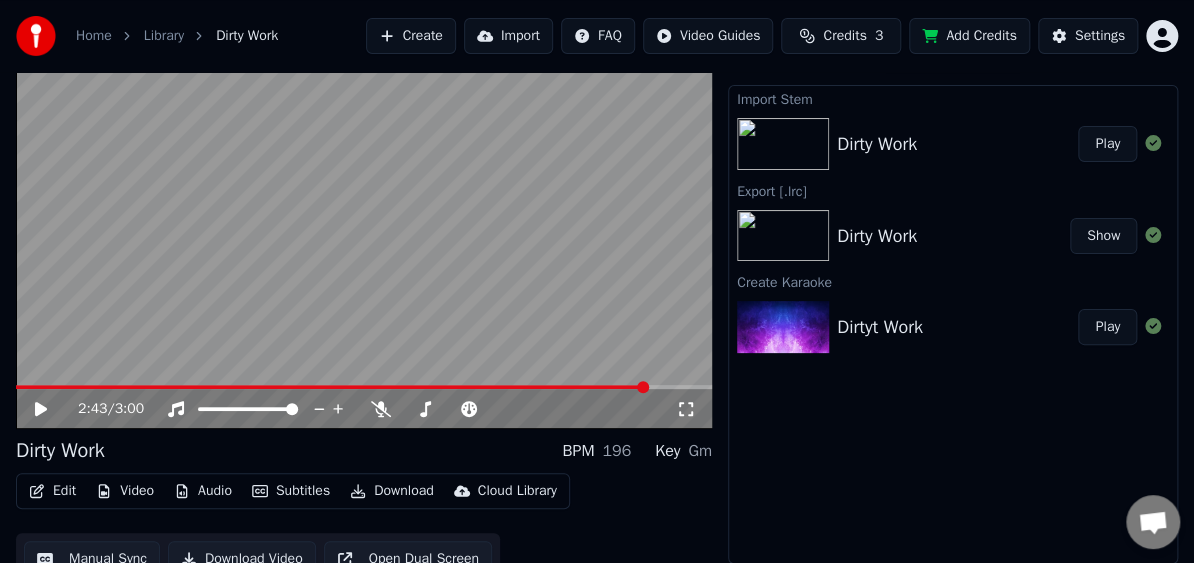 click on "Home Library Dirty Work Create Import FAQ Video Guides Credits 3 Add Credits Settings 2:43  /  3:00 Dirty Work BPM 196 Key Gm Edit Video Audio Subtitles Download Cloud Library Manual Sync Download Video Open Dual Screen Queue ( 1 ) Jobs Library Import Stem Dirty Work Play Export [.lrc] Dirty Work Show Create Karaoke Dirtyt Work Play" at bounding box center (597, 246) 